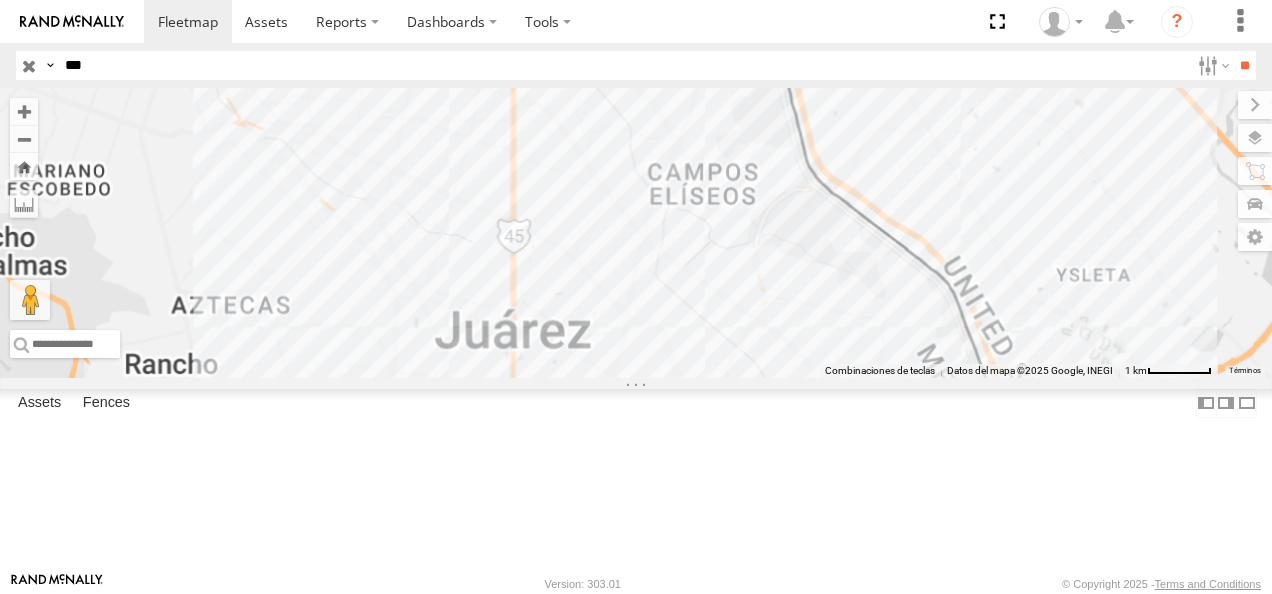 scroll, scrollTop: 0, scrollLeft: 0, axis: both 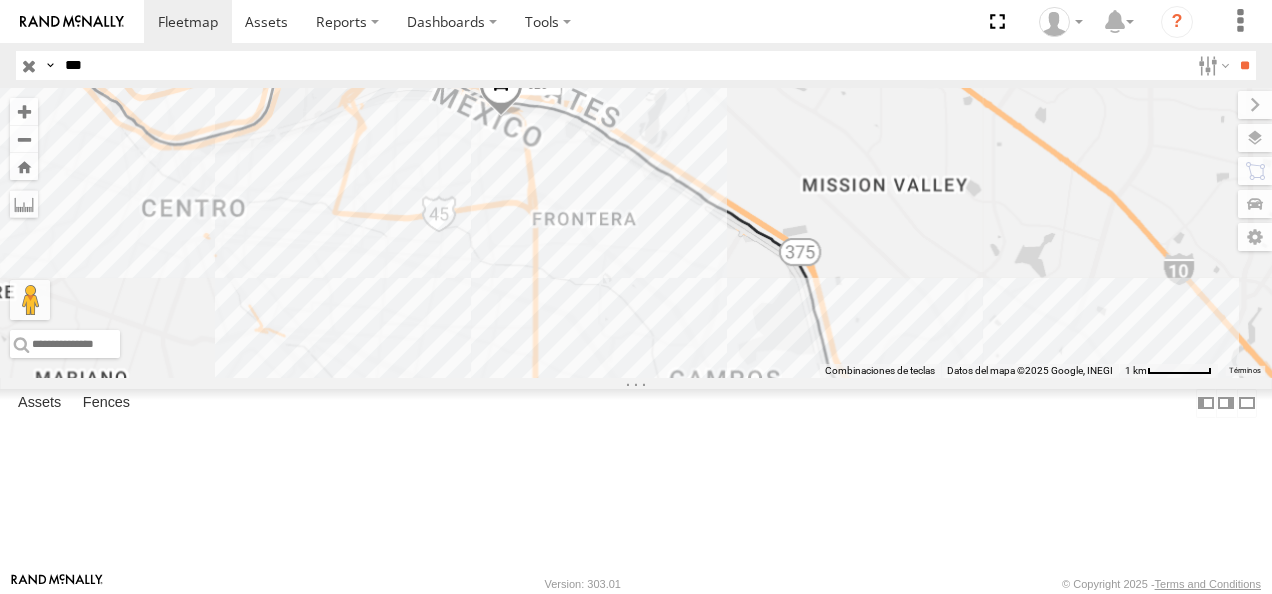 drag, startPoint x: 0, startPoint y: 0, endPoint x: 778, endPoint y: 452, distance: 899.77106 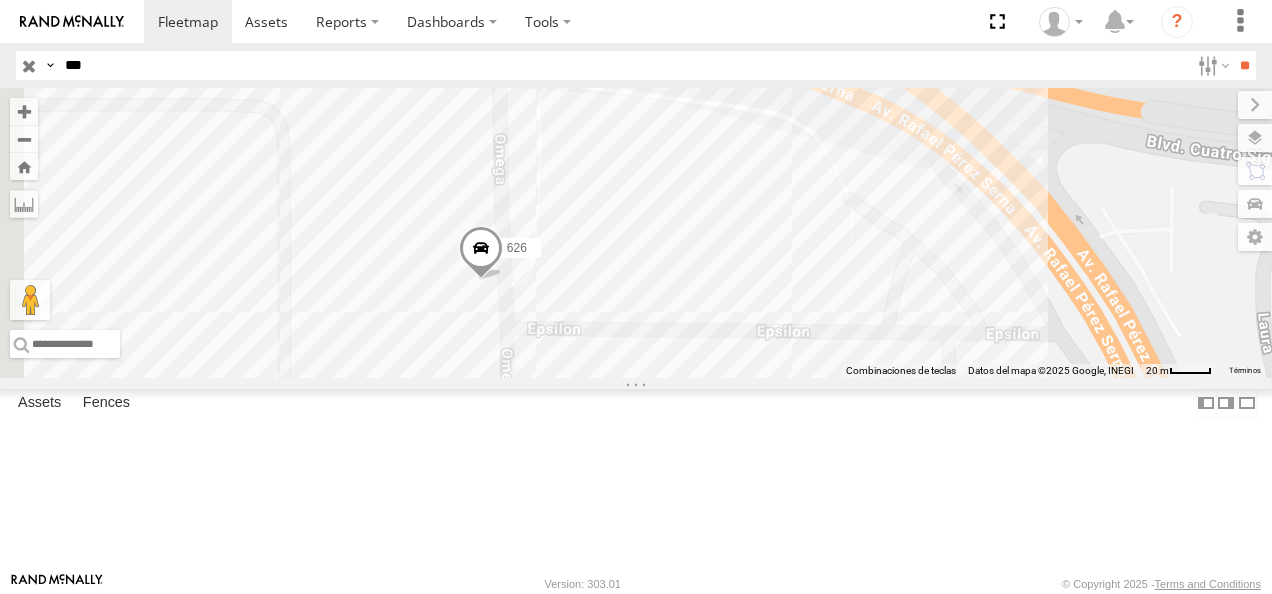 drag, startPoint x: 662, startPoint y: 252, endPoint x: 732, endPoint y: 422, distance: 183.84776 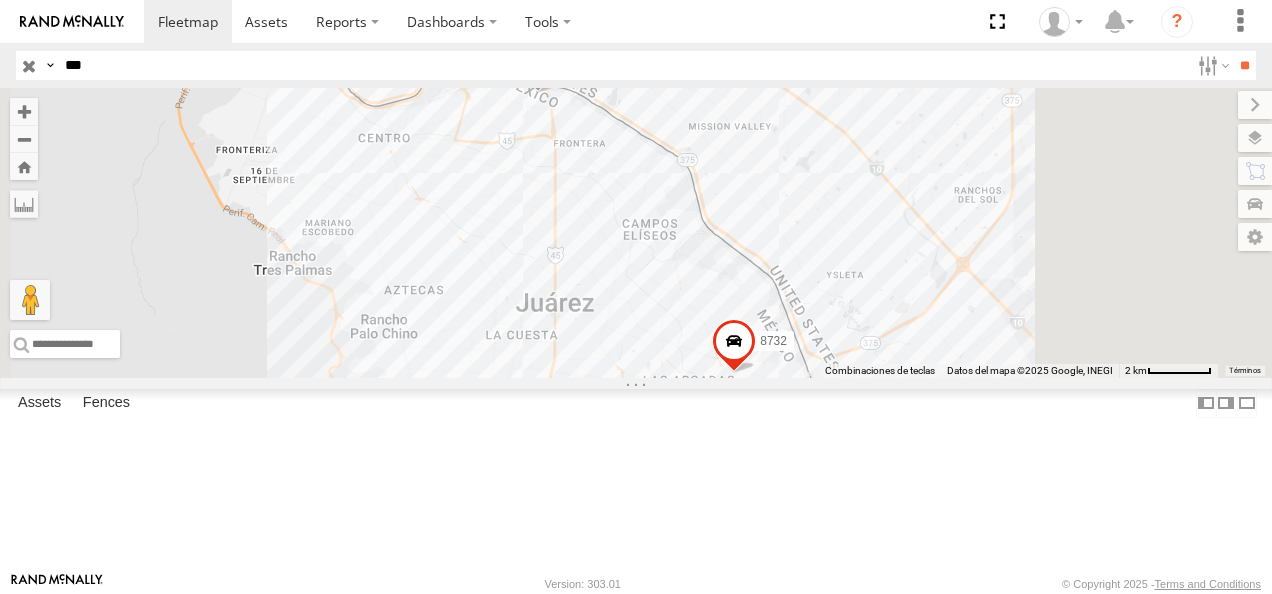 drag, startPoint x: 93, startPoint y: 64, endPoint x: -4, endPoint y: 68, distance: 97.082436 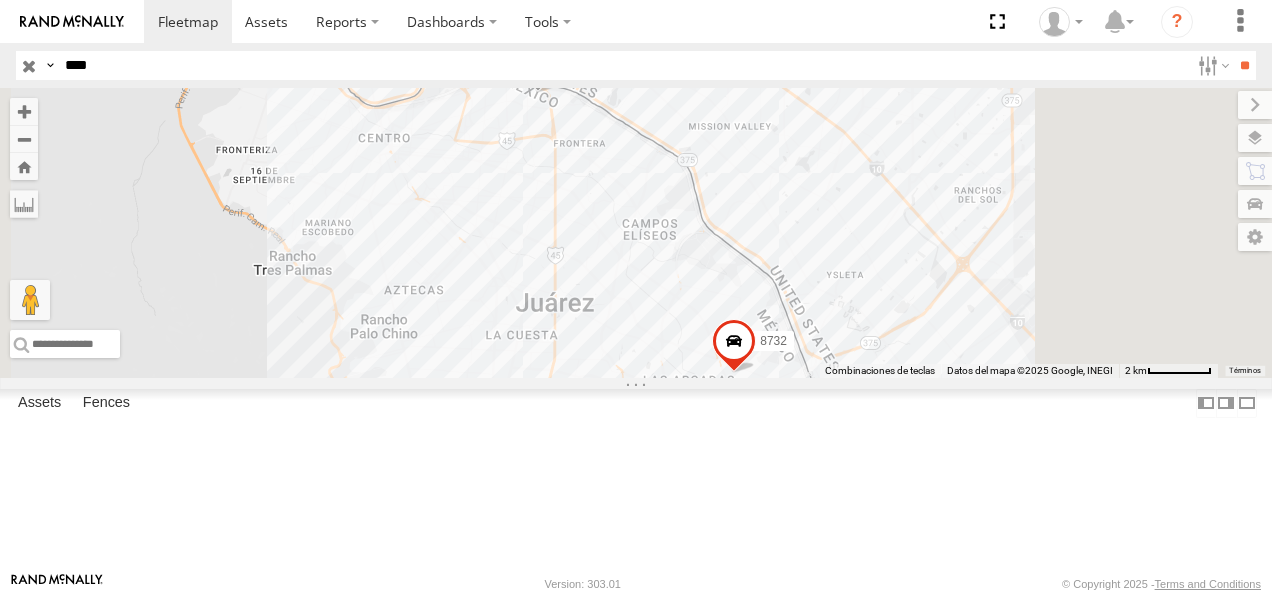 click on "**" at bounding box center [1244, 65] 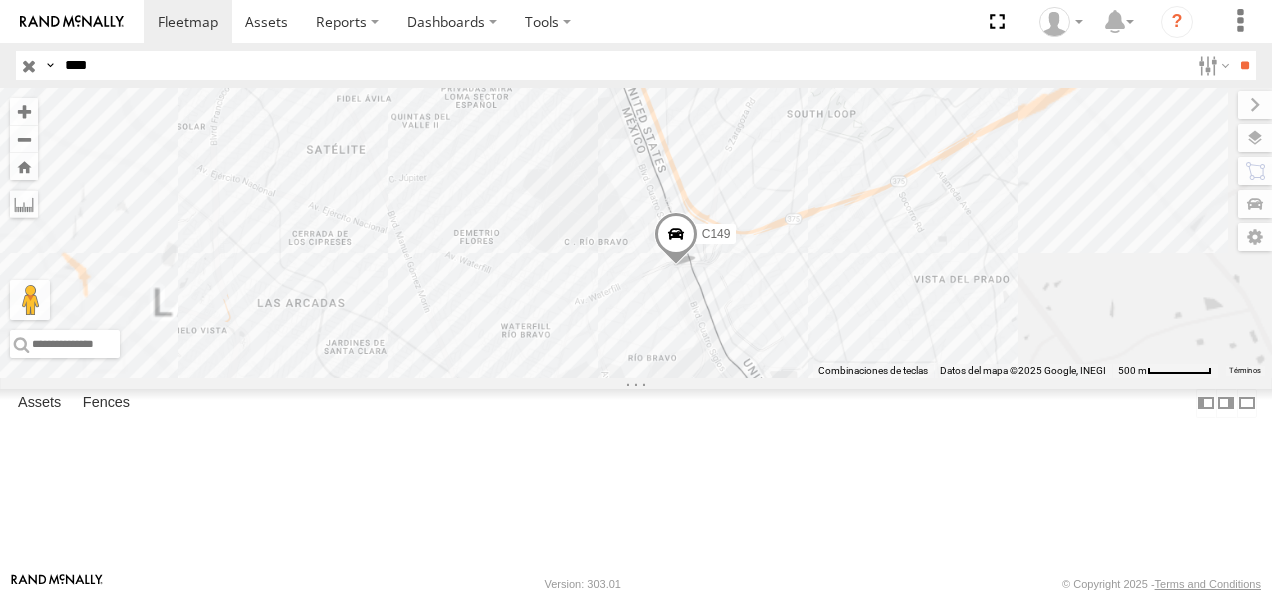 click on "Cruce" at bounding box center [0, 0] 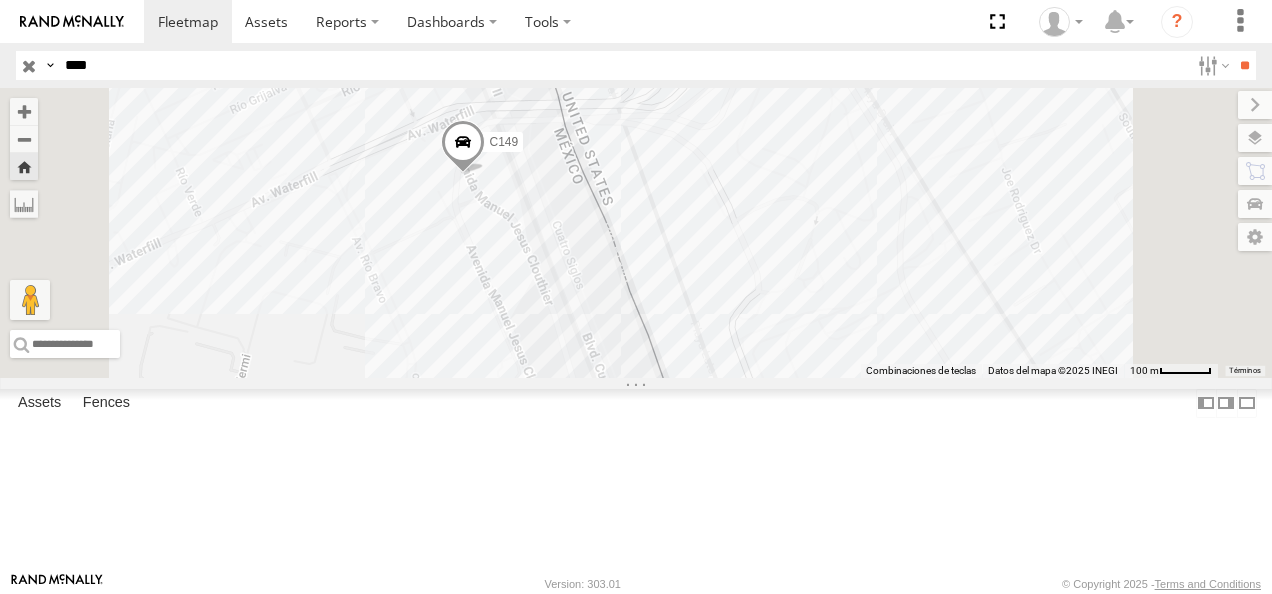 click on "C149" at bounding box center [0, 0] 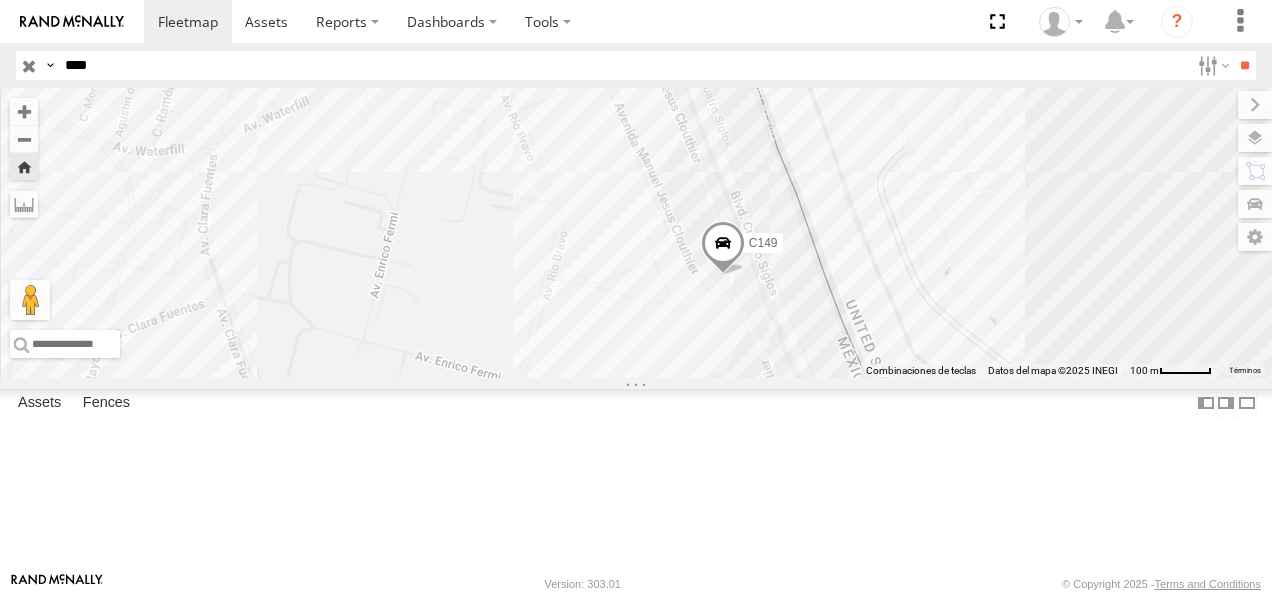 click at bounding box center (723, 249) 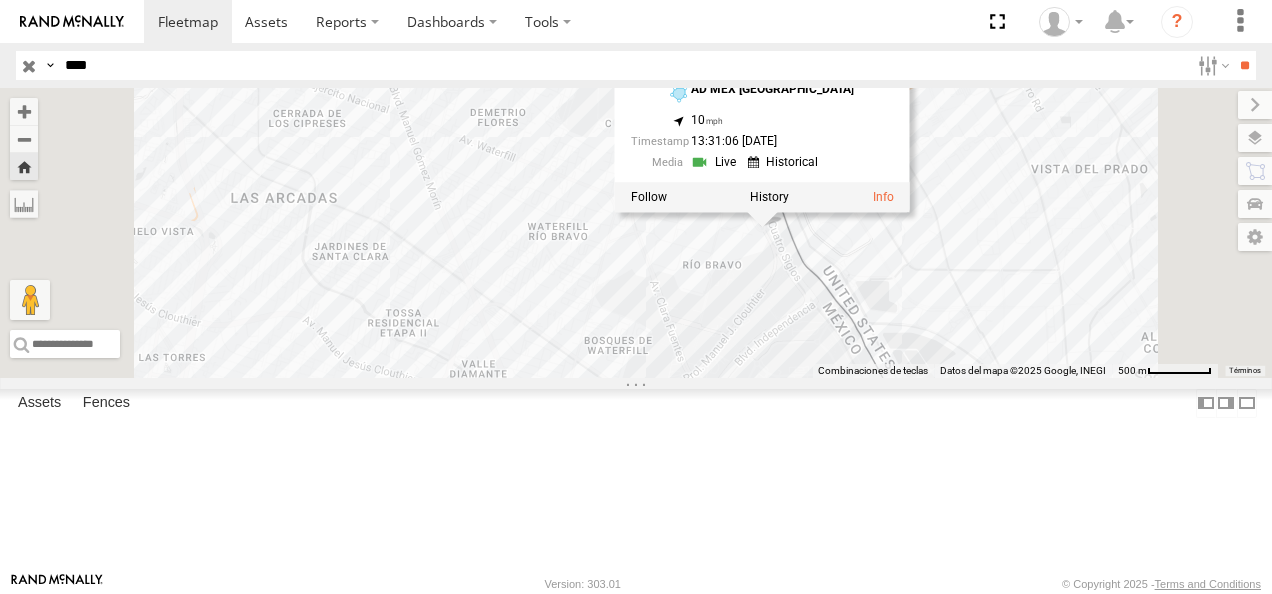 drag, startPoint x: 962, startPoint y: 472, endPoint x: 1018, endPoint y: 362, distance: 123.4342 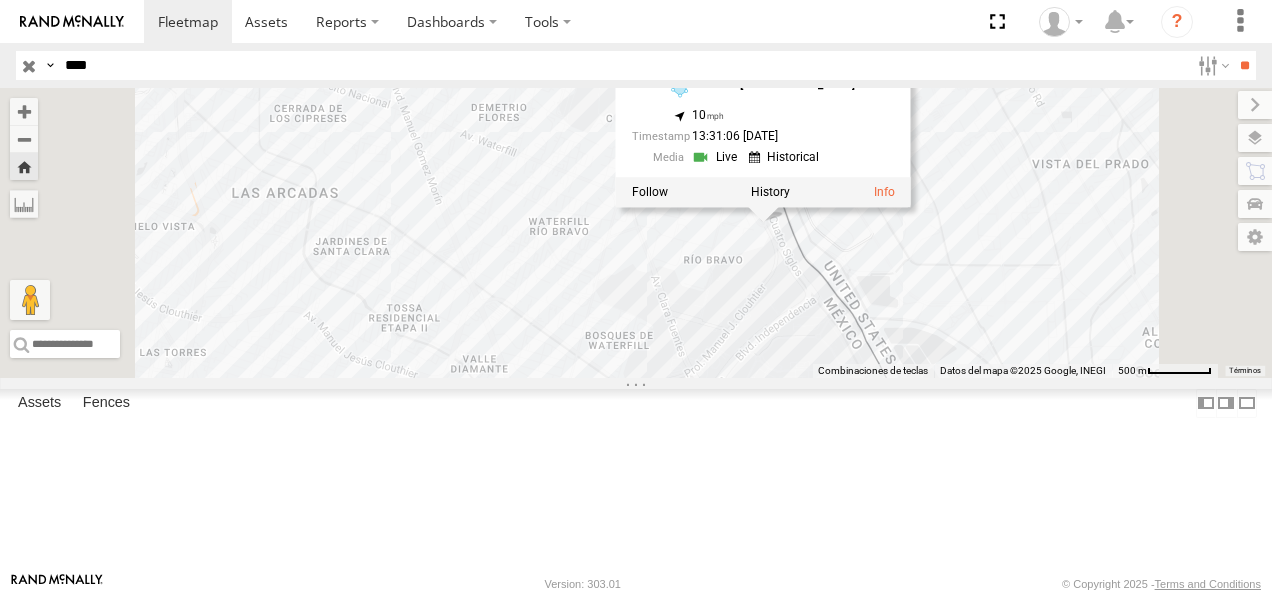 click on "Para desplazarte, pulsa las teclas [PERSON_NAME]. C149 C149 Cruce AD MEX [GEOGRAPHIC_DATA] 31.66552 ,  -106.33766 10 13:31:06 [DATE]" at bounding box center (636, 233) 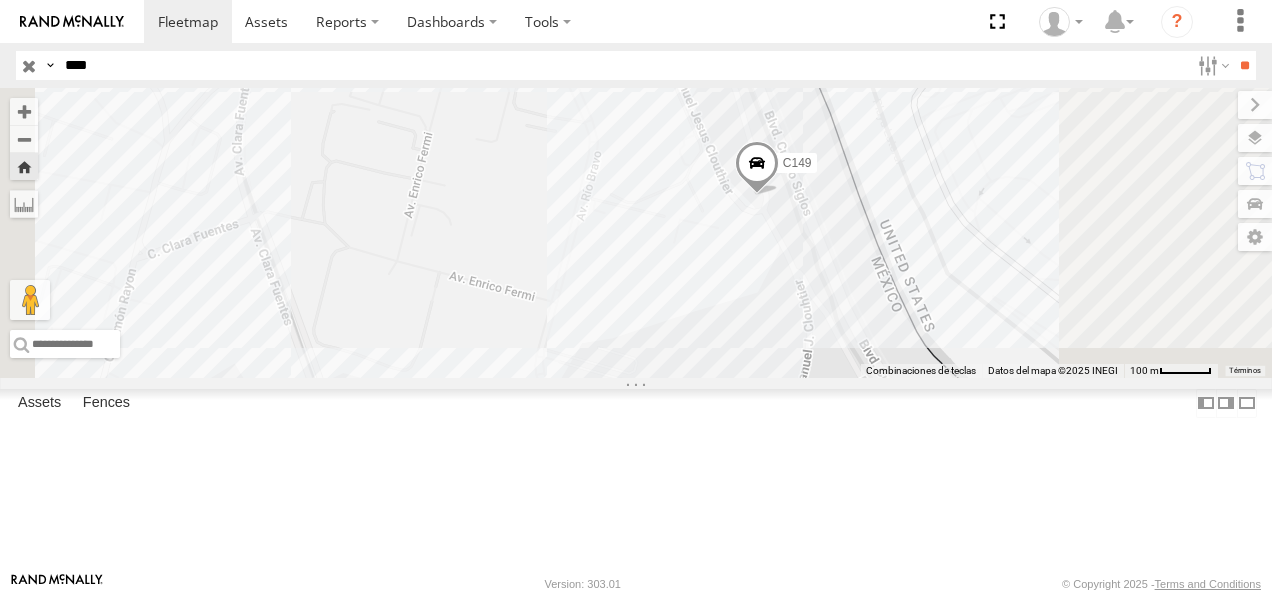 click at bounding box center [757, 169] 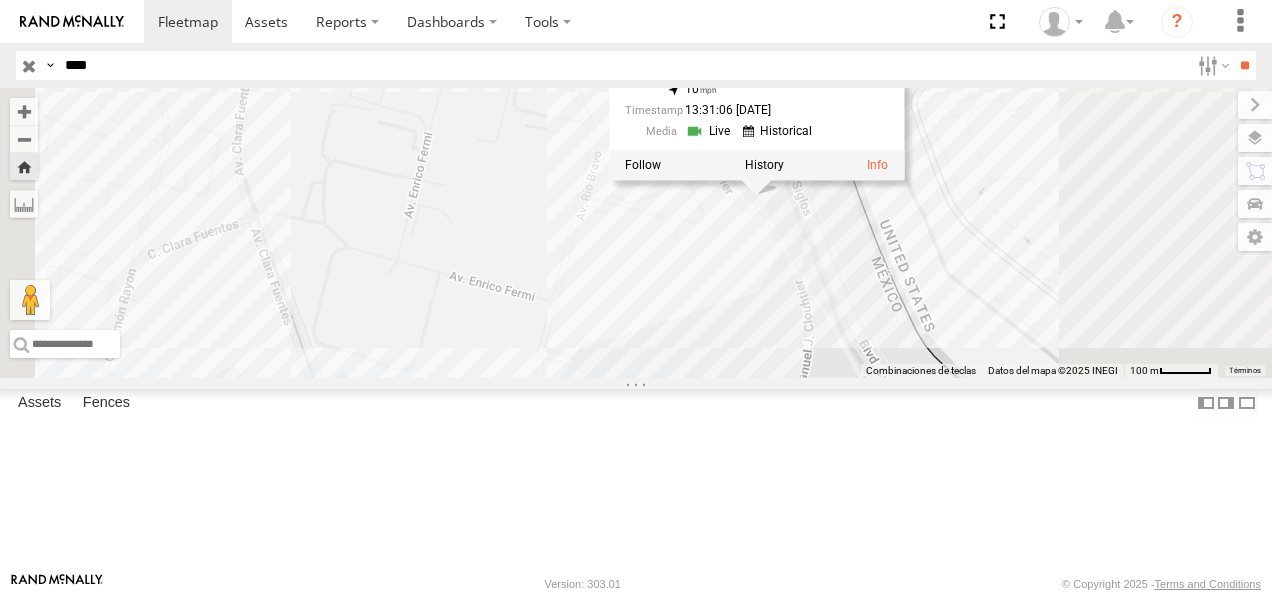 click at bounding box center [710, 131] 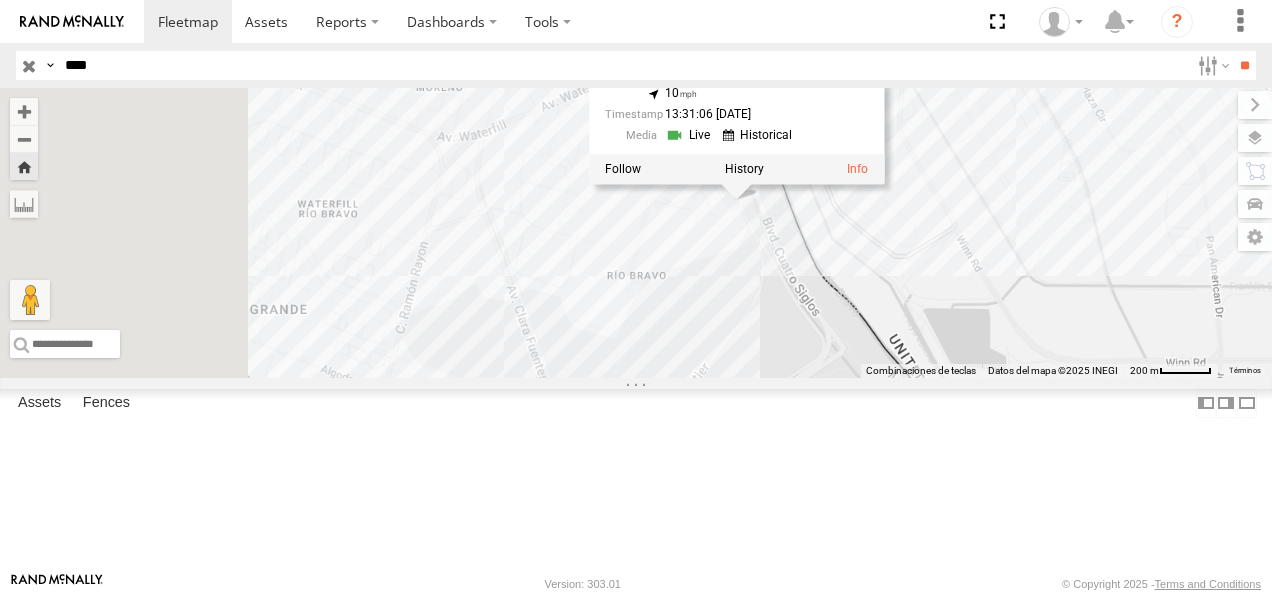 click on "Para desplazarte, pulsa las teclas [PERSON_NAME]. C149 C149 Cruce AD MEX [GEOGRAPHIC_DATA] 31.66552 ,  -106.33766 10 13:31:06 [DATE]" at bounding box center (636, 233) 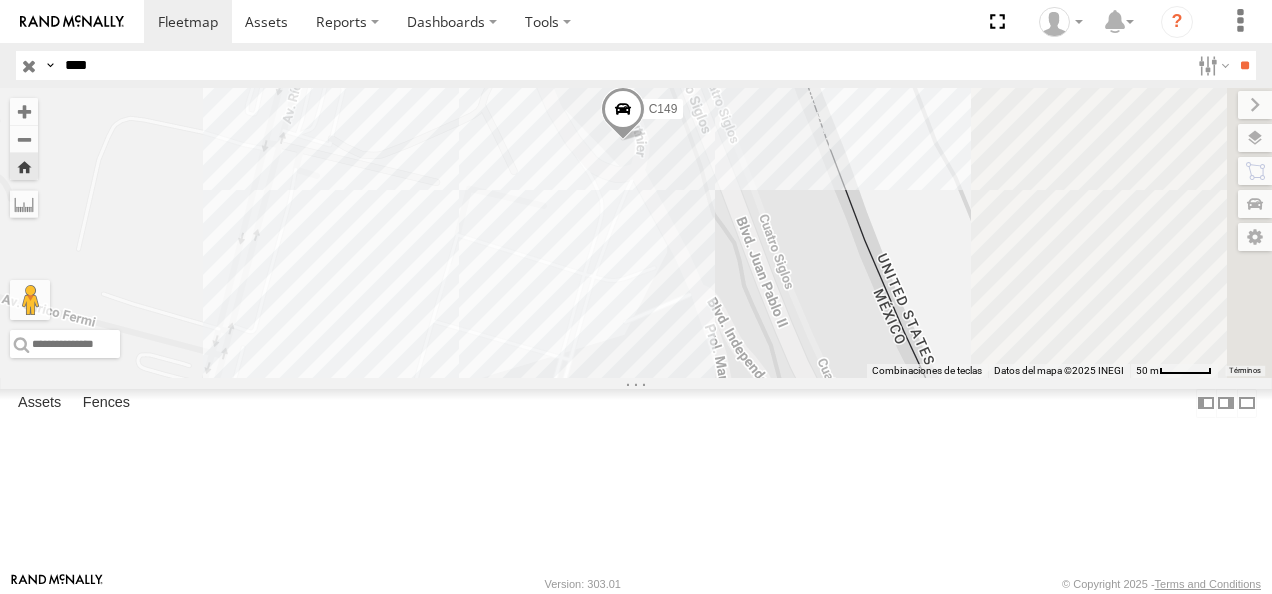 drag, startPoint x: 960, startPoint y: 206, endPoint x: 839, endPoint y: 310, distance: 159.5525 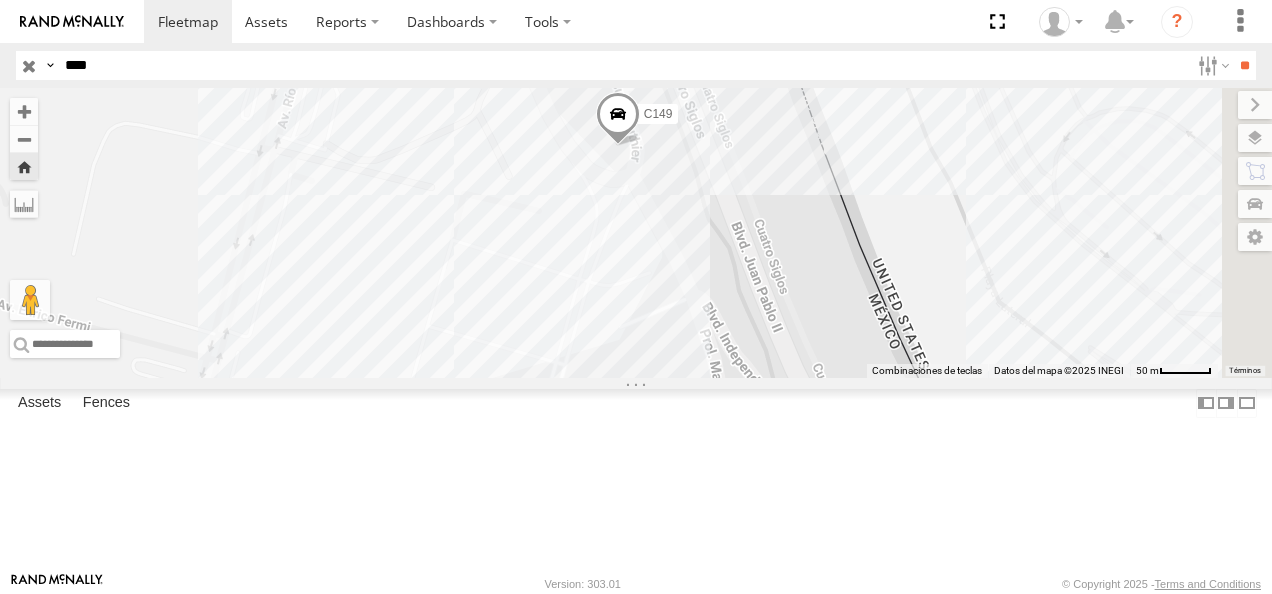 click at bounding box center [618, 119] 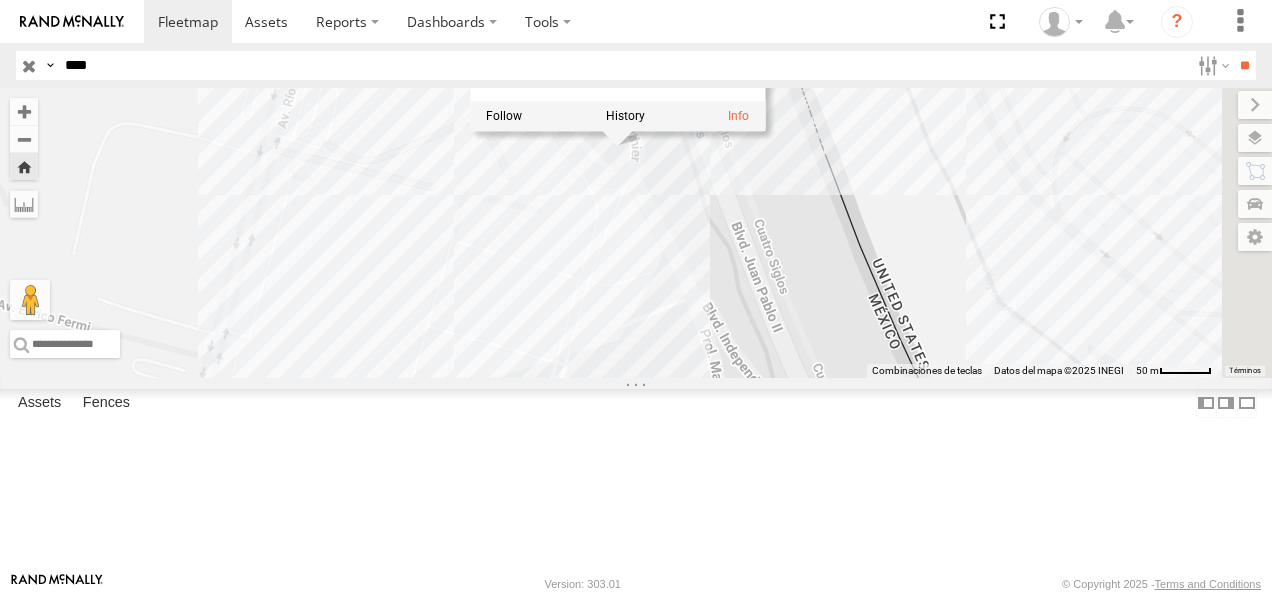click on "Para desplazarte, pulsa las teclas [PERSON_NAME]. C149 C149 Cruce AD MEX [GEOGRAPHIC_DATA] 31.66552 ,  -106.33766 10 13:31:06 [DATE]" at bounding box center (636, 233) 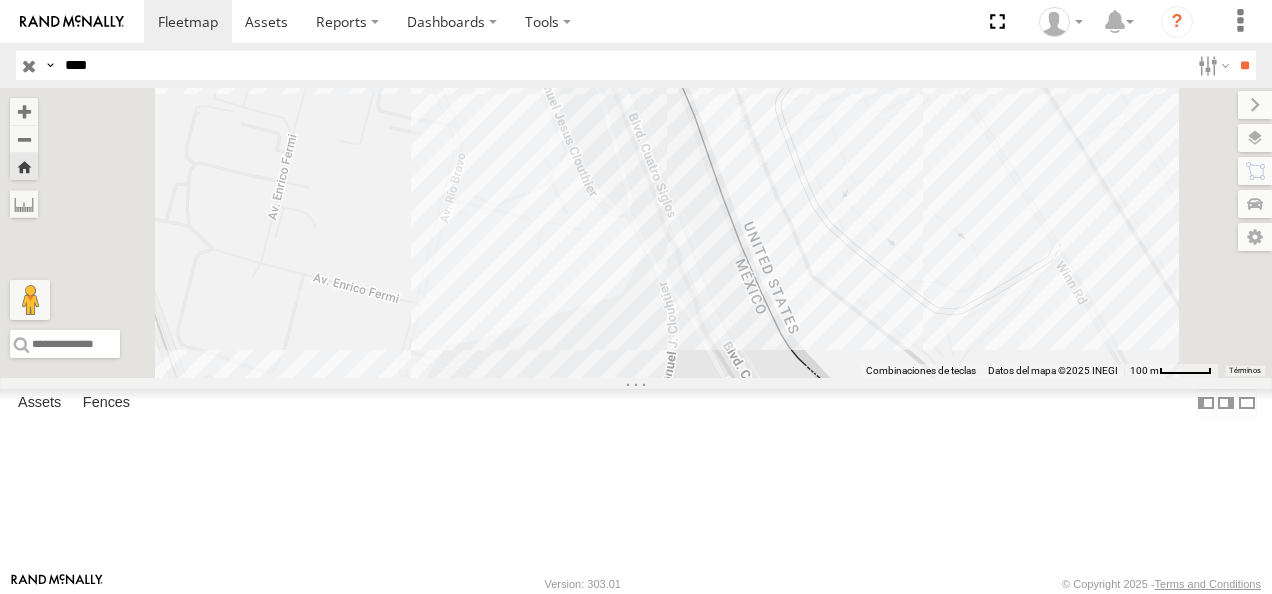 click on "C149" at bounding box center [0, 0] 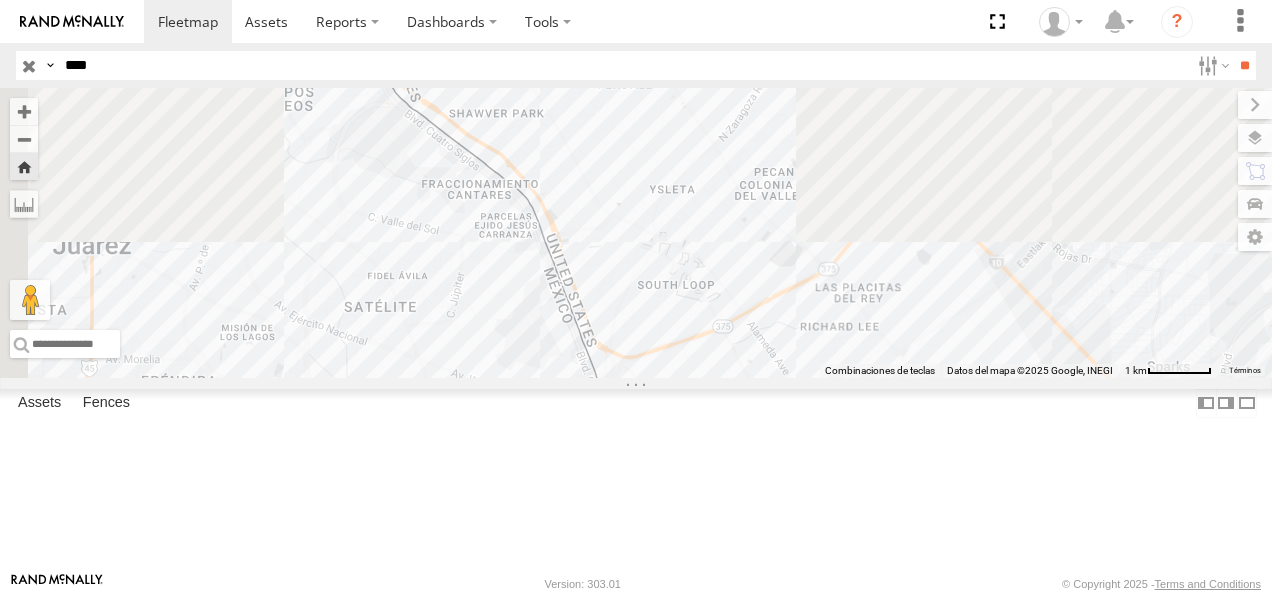 drag, startPoint x: 726, startPoint y: 204, endPoint x: 842, endPoint y: 566, distance: 380.13156 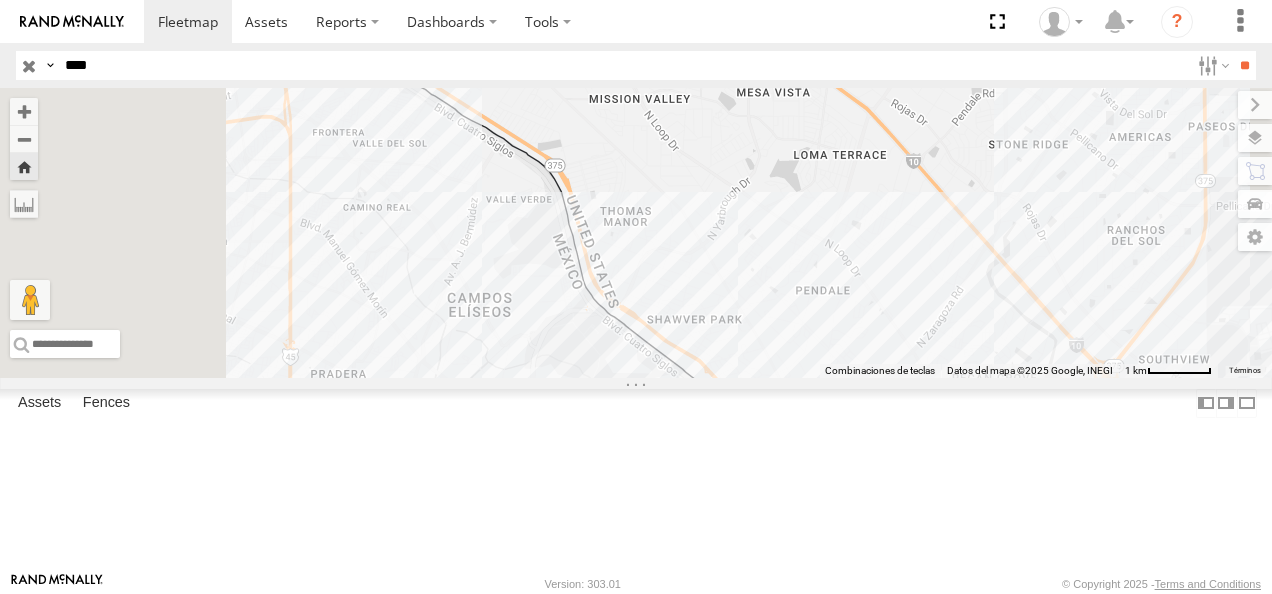 drag, startPoint x: 686, startPoint y: 408, endPoint x: 1012, endPoint y: 537, distance: 350.5952 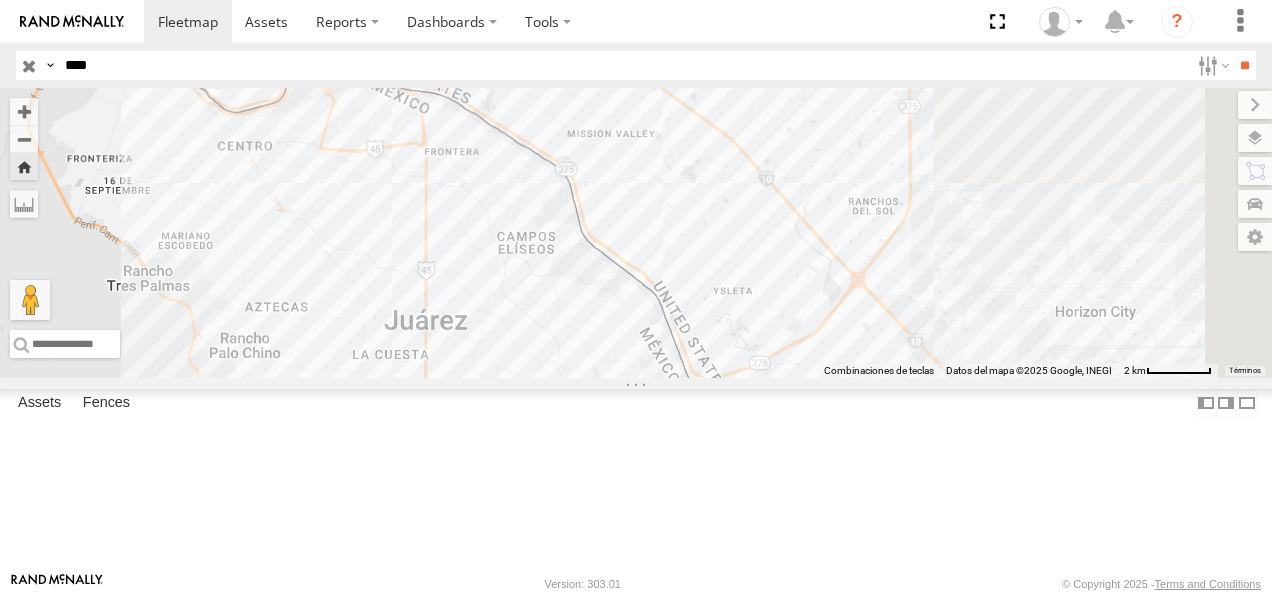 drag, startPoint x: 972, startPoint y: 480, endPoint x: 608, endPoint y: 242, distance: 434.90228 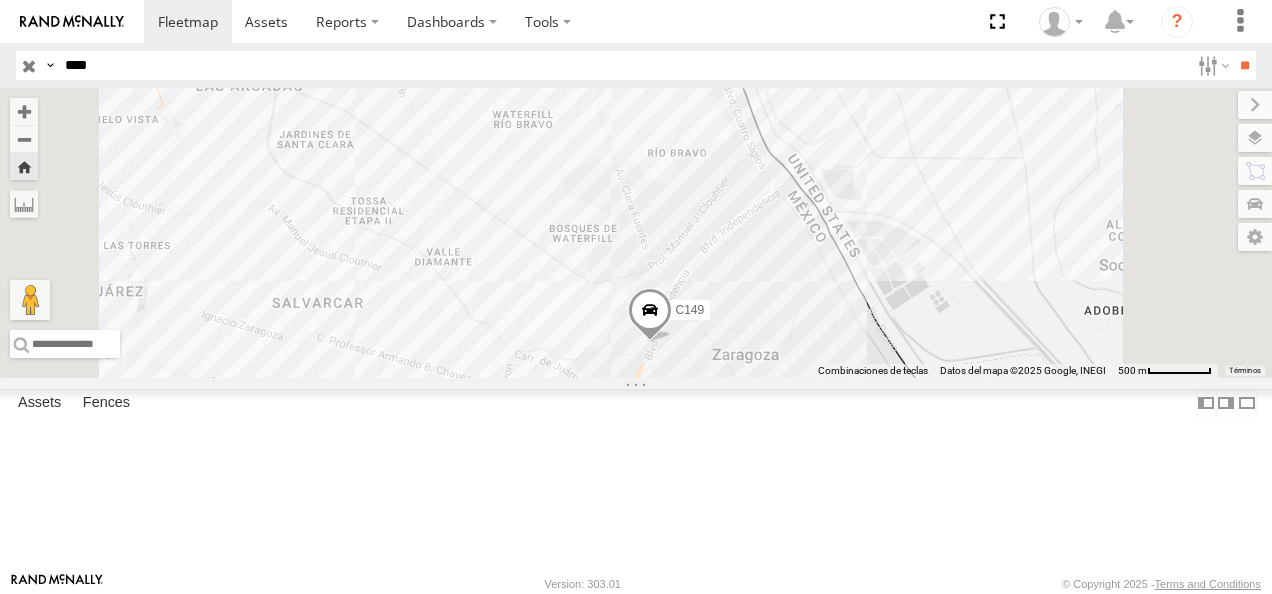 drag, startPoint x: 942, startPoint y: 507, endPoint x: 802, endPoint y: 462, distance: 147.05441 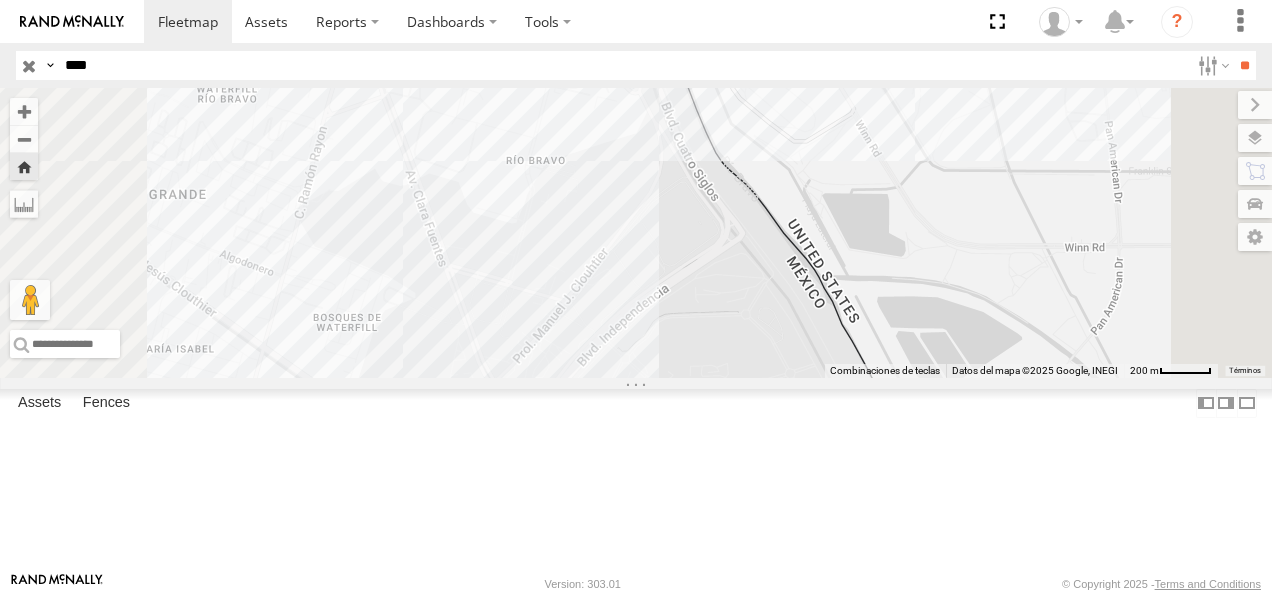 drag, startPoint x: 818, startPoint y: 287, endPoint x: 741, endPoint y: 554, distance: 277.88126 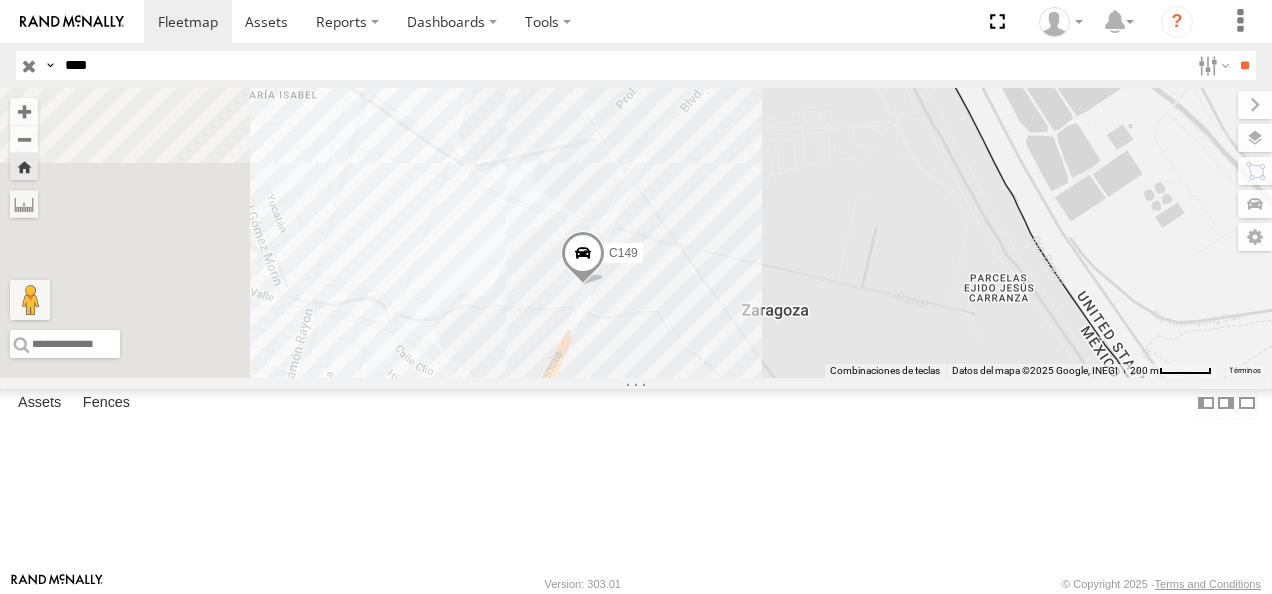 drag, startPoint x: 976, startPoint y: 278, endPoint x: 1002, endPoint y: 200, distance: 82.219215 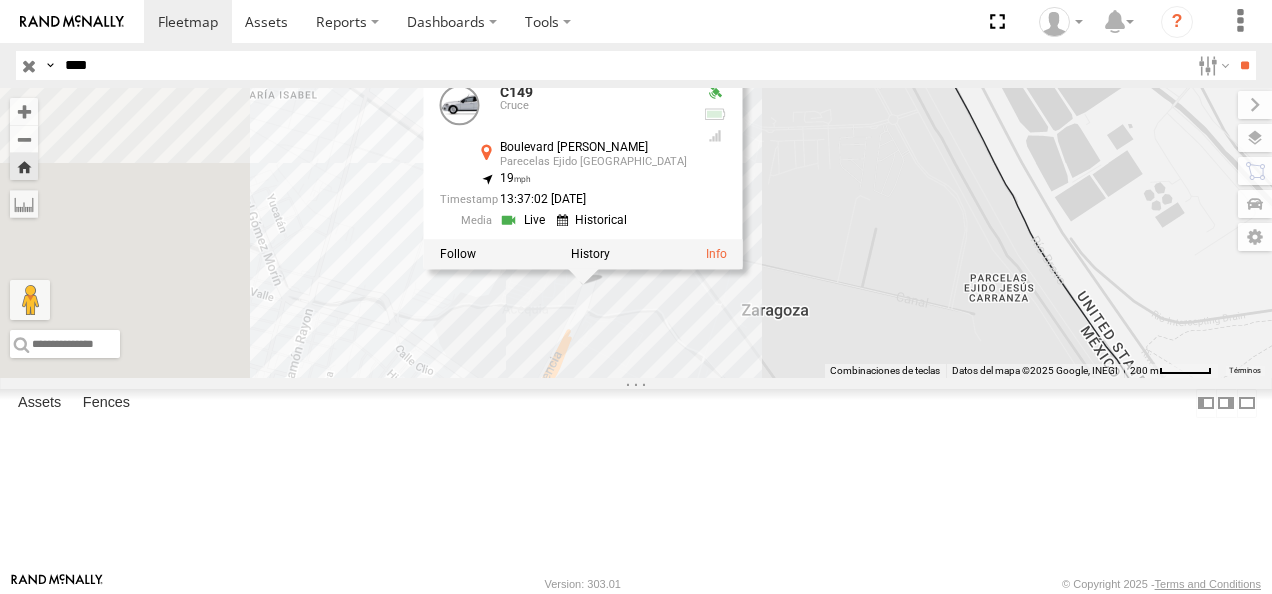 click on "Para desplazarte, pulsa las teclas [PERSON_NAME]. C149 [GEOGRAPHIC_DATA][PERSON_NAME] Ejido [GEOGRAPHIC_DATA] 31.64894 ,  -106.34435 19 13:37:02 [DATE]" at bounding box center [636, 233] 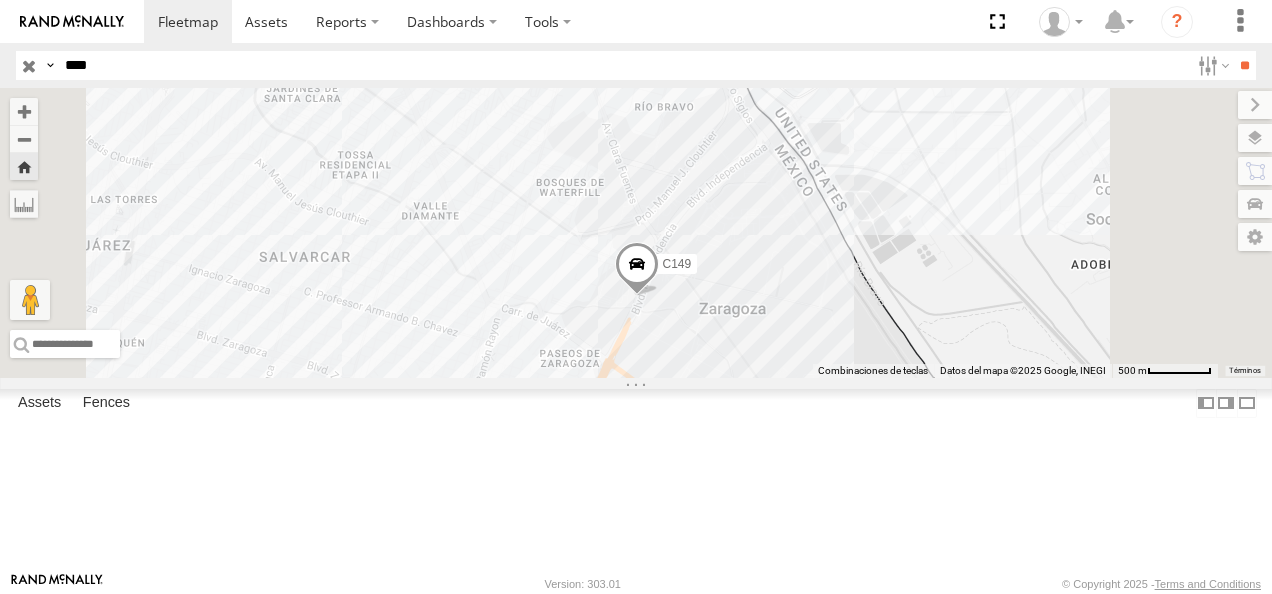 drag, startPoint x: 939, startPoint y: 244, endPoint x: 935, endPoint y: 326, distance: 82.0975 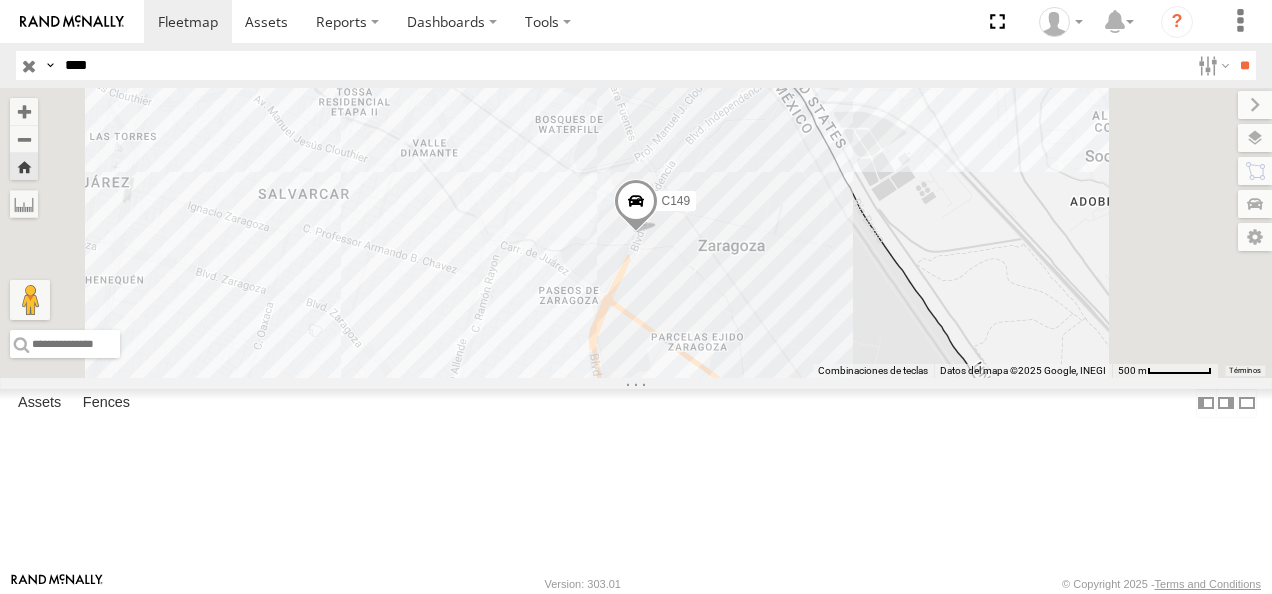 drag, startPoint x: 126, startPoint y: 64, endPoint x: 12, endPoint y: 64, distance: 114 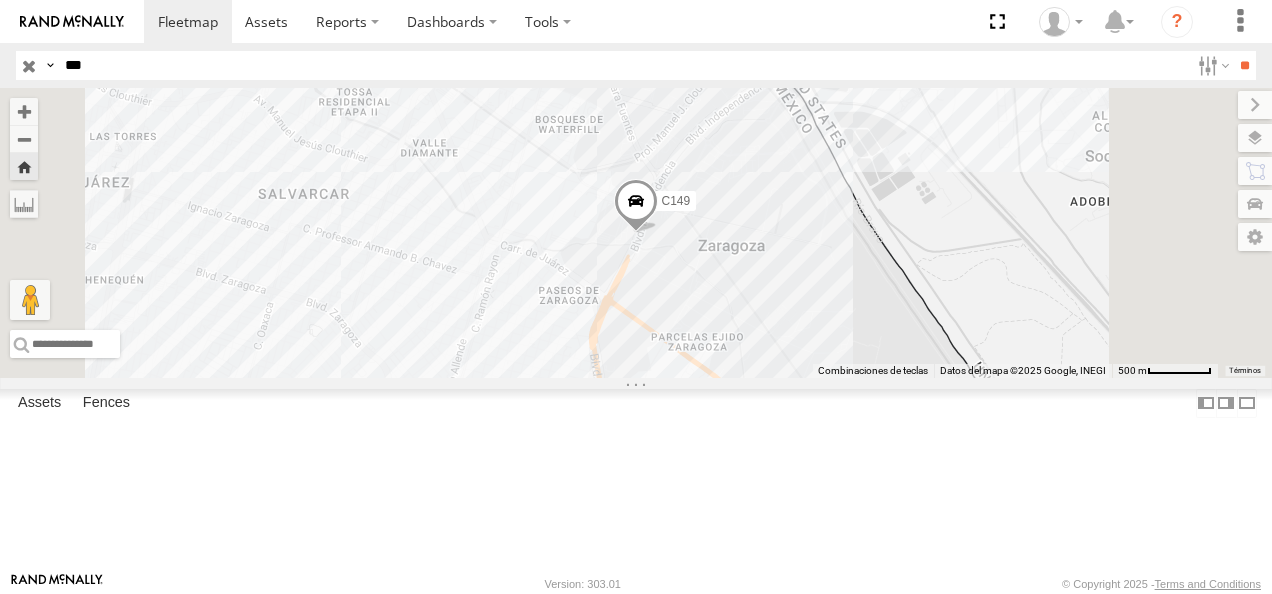 click on "**" at bounding box center (1244, 65) 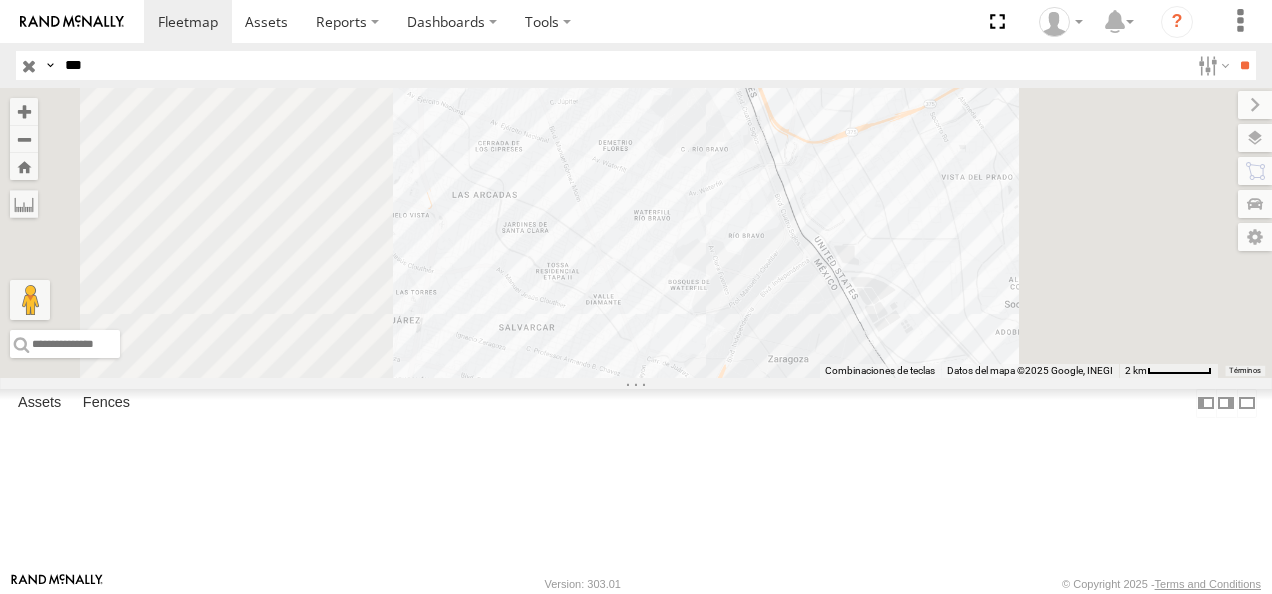 click on "FLEX NORTE" at bounding box center (0, 0) 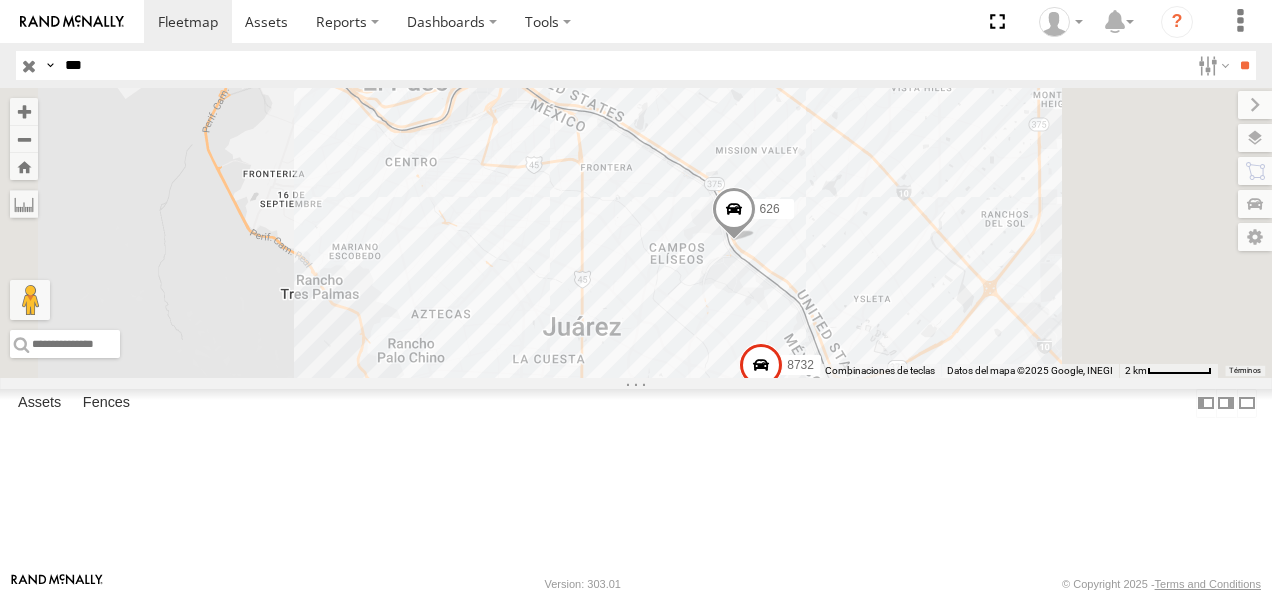 drag, startPoint x: 103, startPoint y: 66, endPoint x: 0, endPoint y: 69, distance: 103.04368 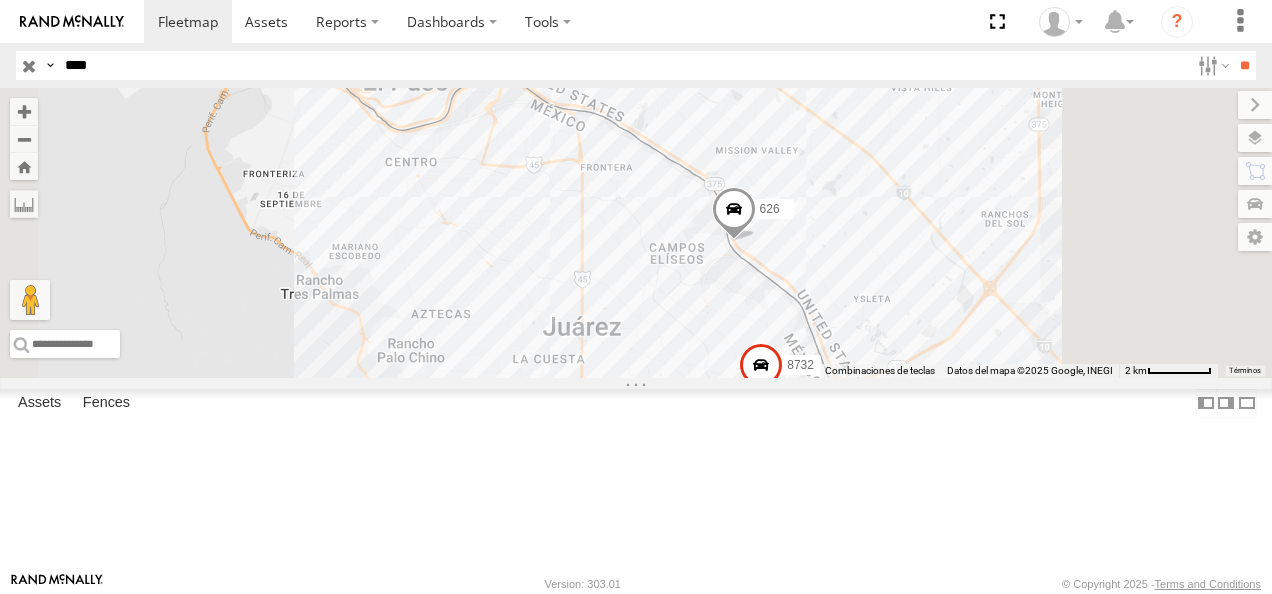 type on "****" 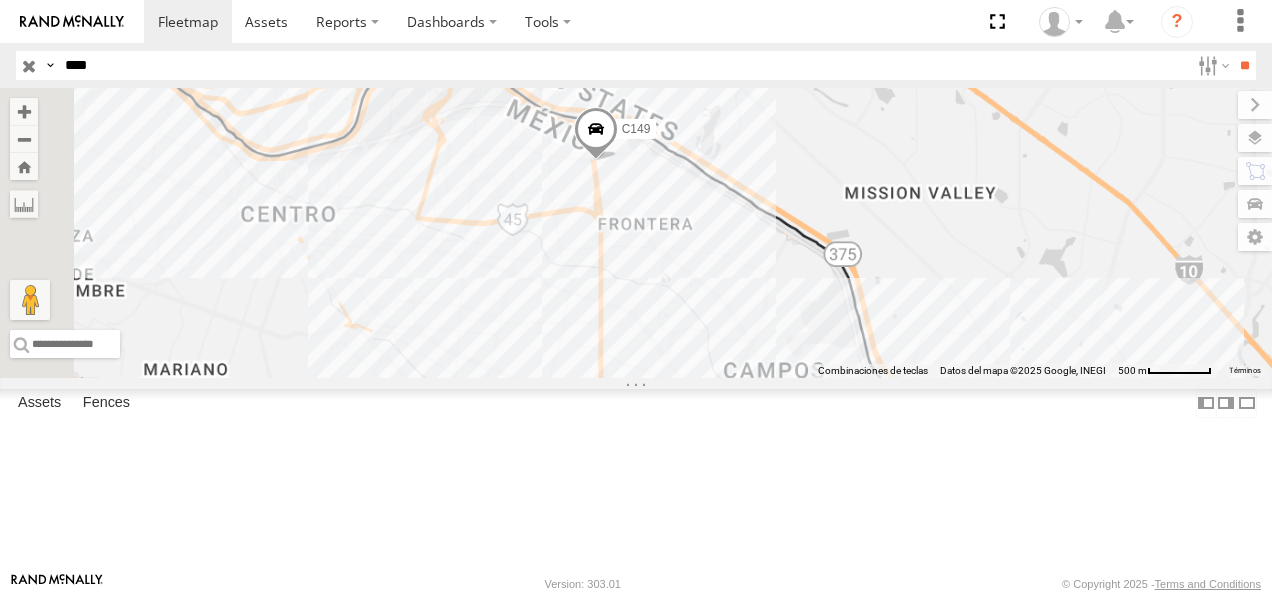 click on "Cruce" at bounding box center [0, 0] 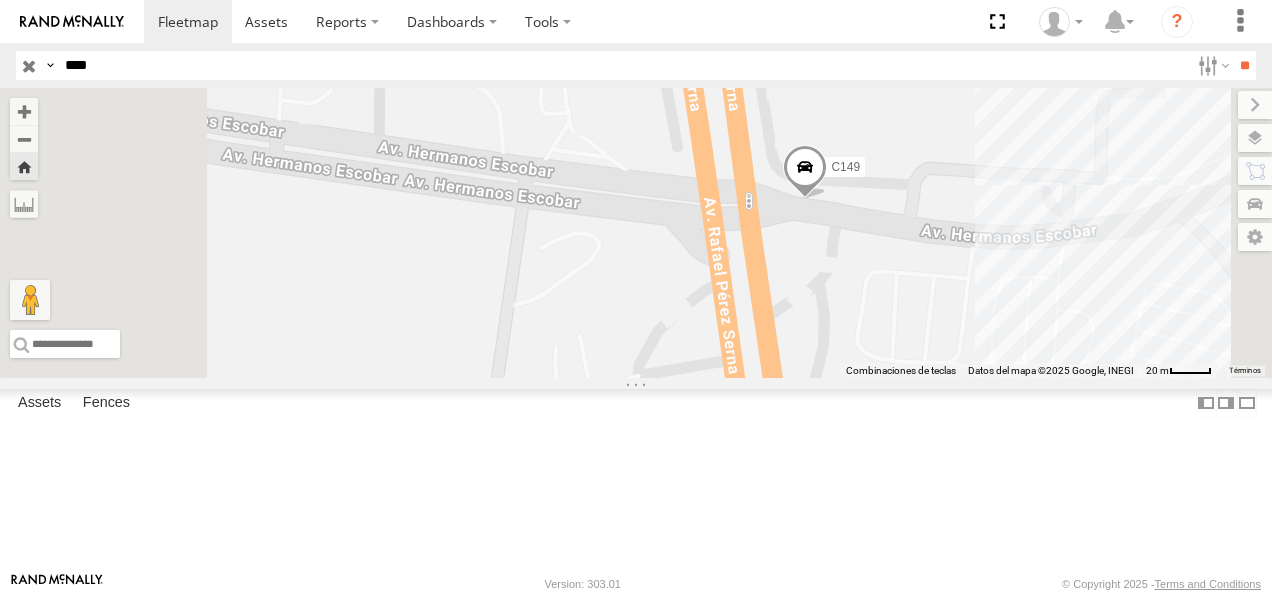 click at bounding box center (805, 172) 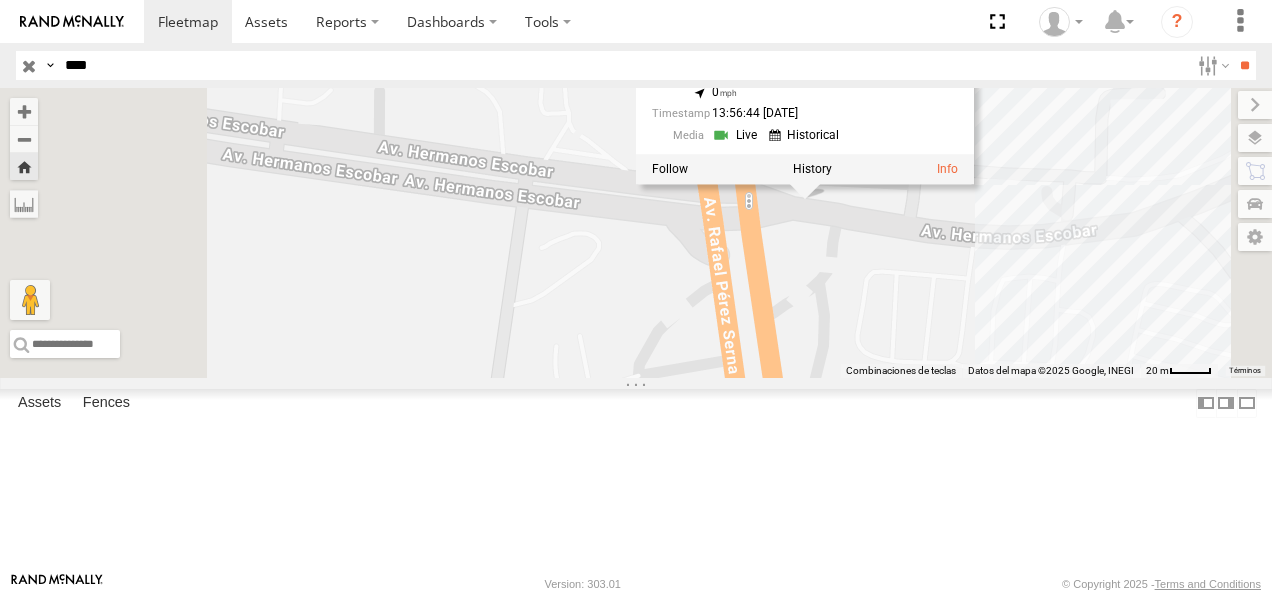 click on "Para desplazarte, pulsa las teclas [PERSON_NAME]. C149 C149 [GEOGRAPHIC_DATA][PERSON_NAME] [GEOGRAPHIC_DATA] 31.74679 ,  -106.42547 0 13:56:44 [DATE]" at bounding box center [636, 233] 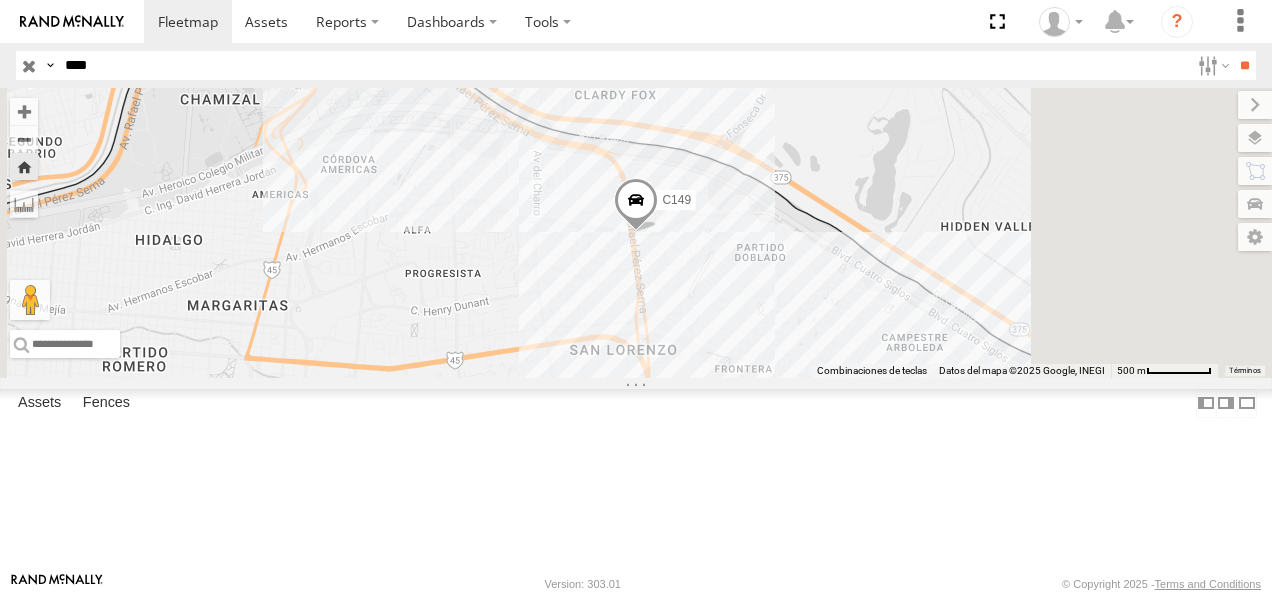 click at bounding box center [636, 206] 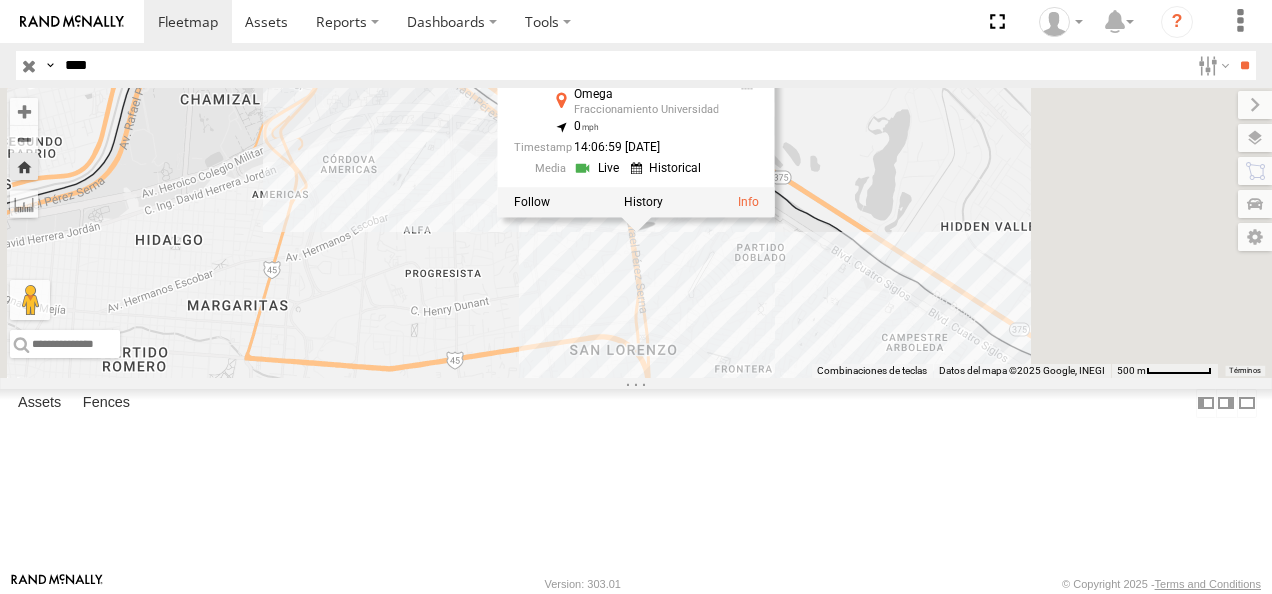 click on "Para desplazarte, pulsa las teclas [PERSON_NAME]. C149 C149 Cruce Omega Fraccionamiento Universidad 31.74683 ,  -106.42547 0 14:06:59 [DATE]" at bounding box center (636, 233) 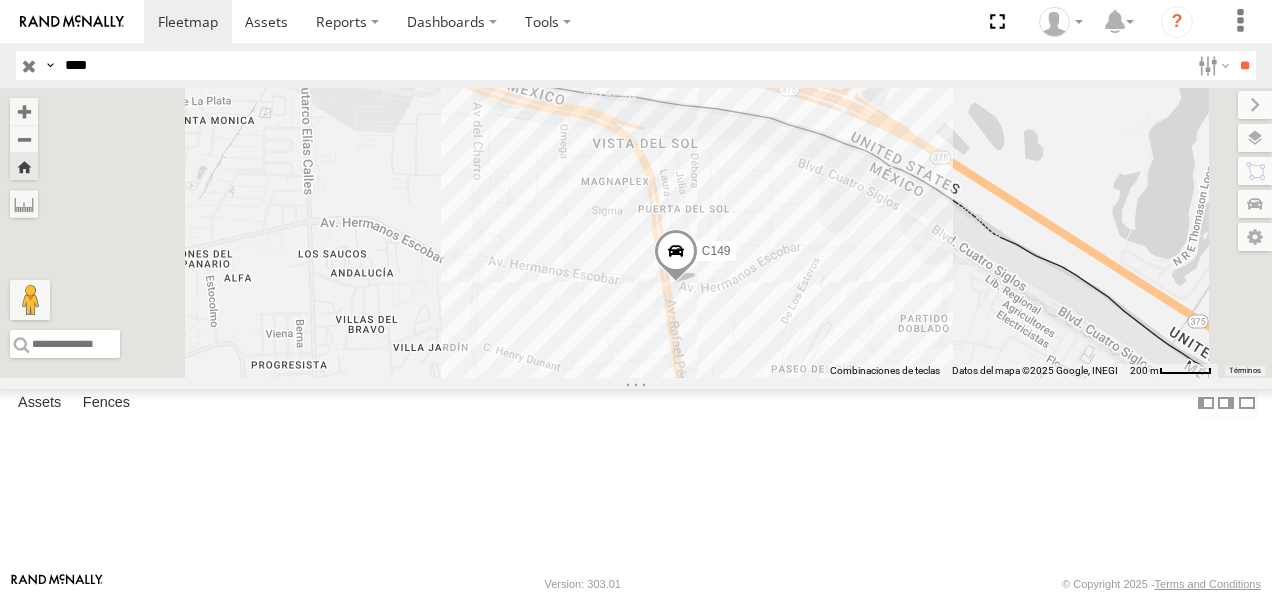 drag, startPoint x: 826, startPoint y: 200, endPoint x: 827, endPoint y: 352, distance: 152.0033 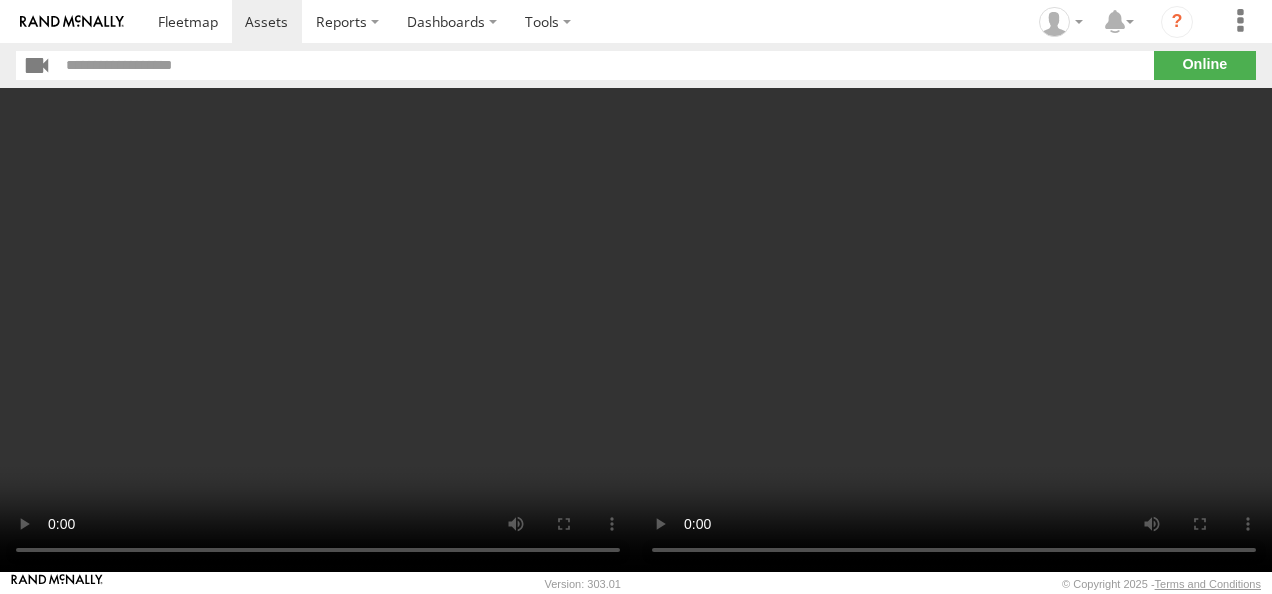 scroll, scrollTop: 0, scrollLeft: 0, axis: both 